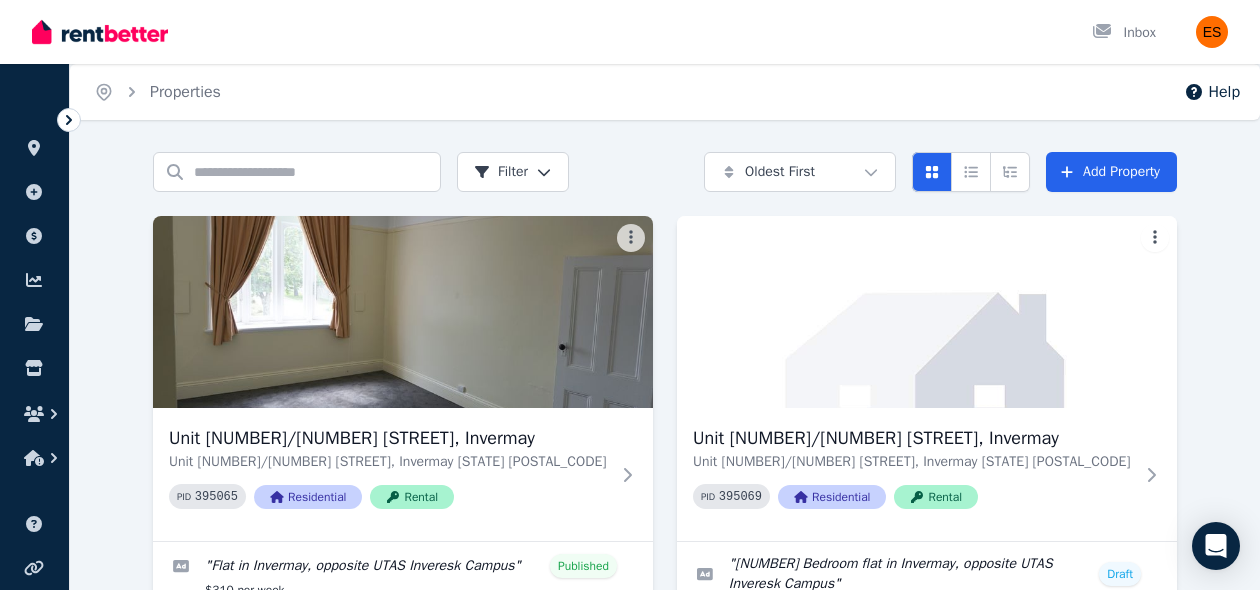 scroll, scrollTop: 327, scrollLeft: 0, axis: vertical 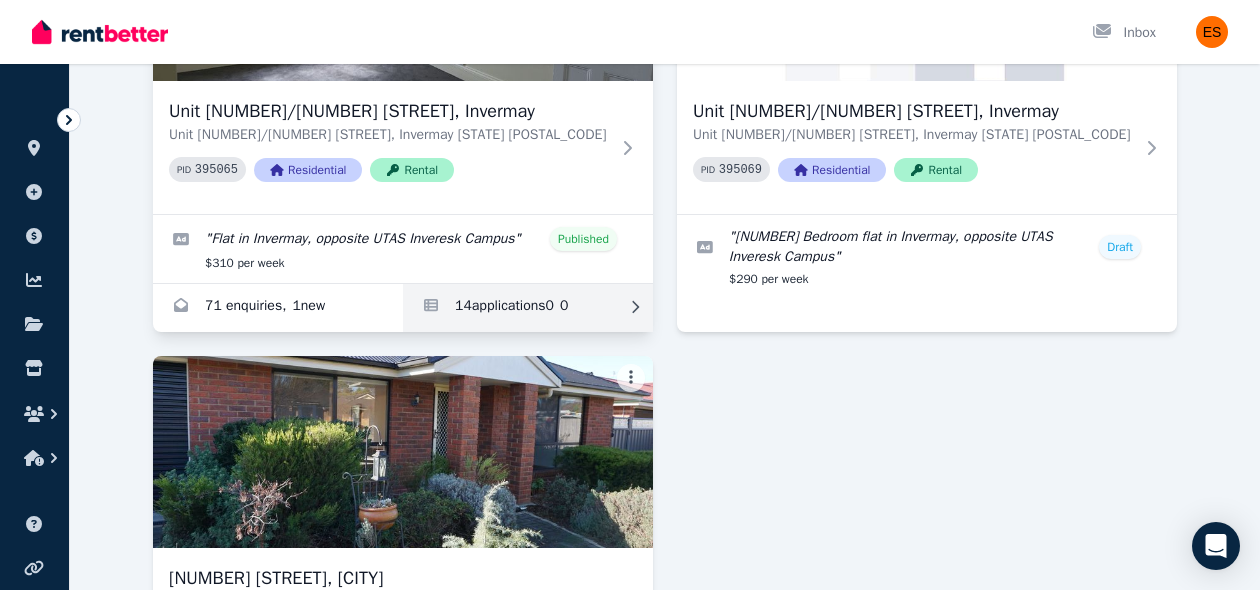 click at bounding box center (528, 308) 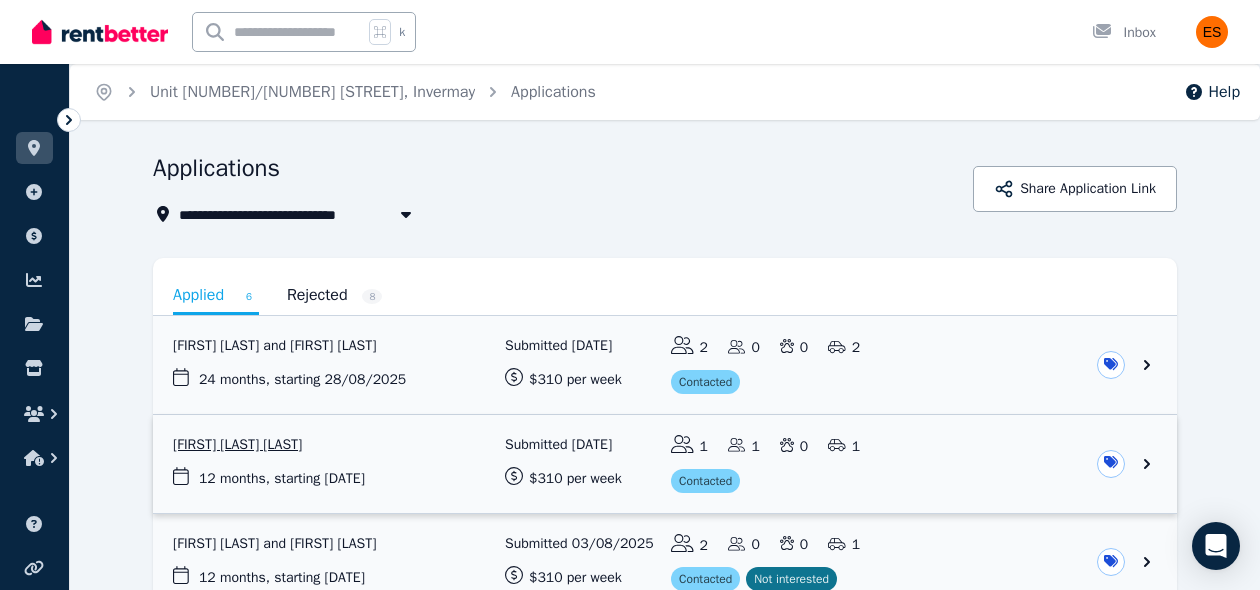 scroll, scrollTop: 117, scrollLeft: 0, axis: vertical 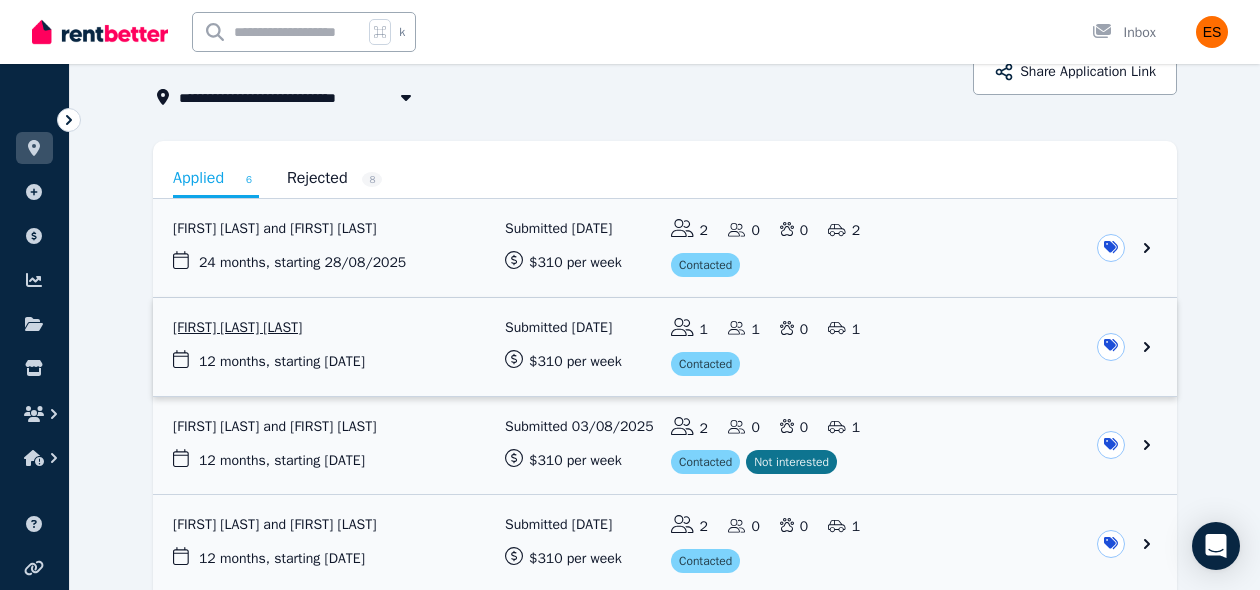 click at bounding box center [665, 347] 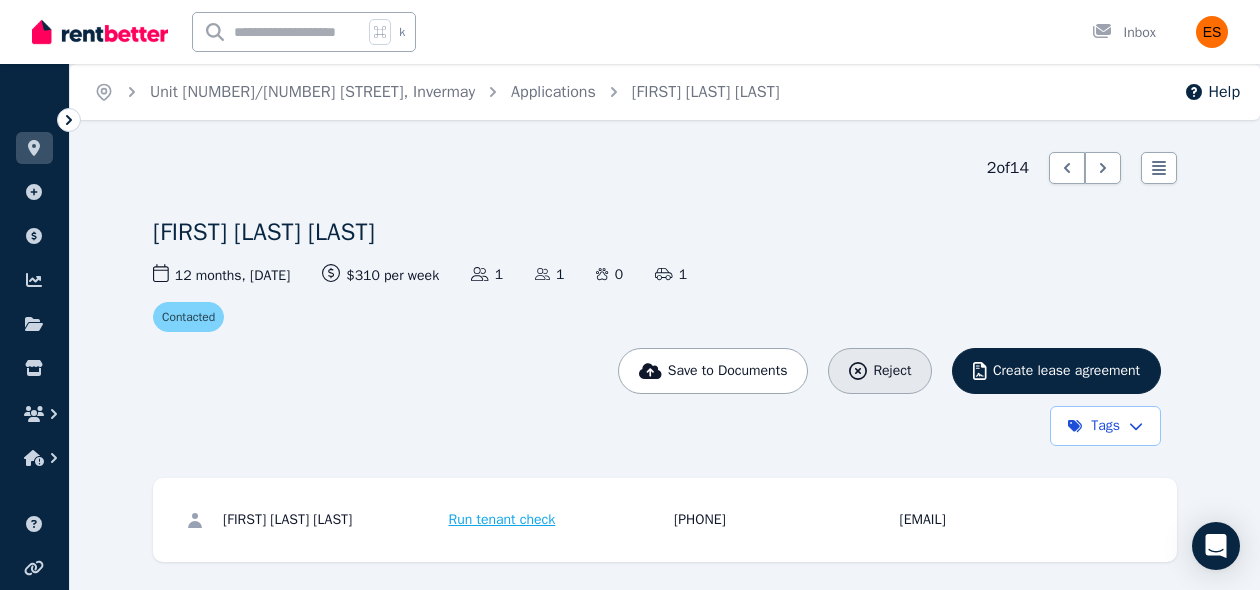 click on "Reject" at bounding box center [892, 371] 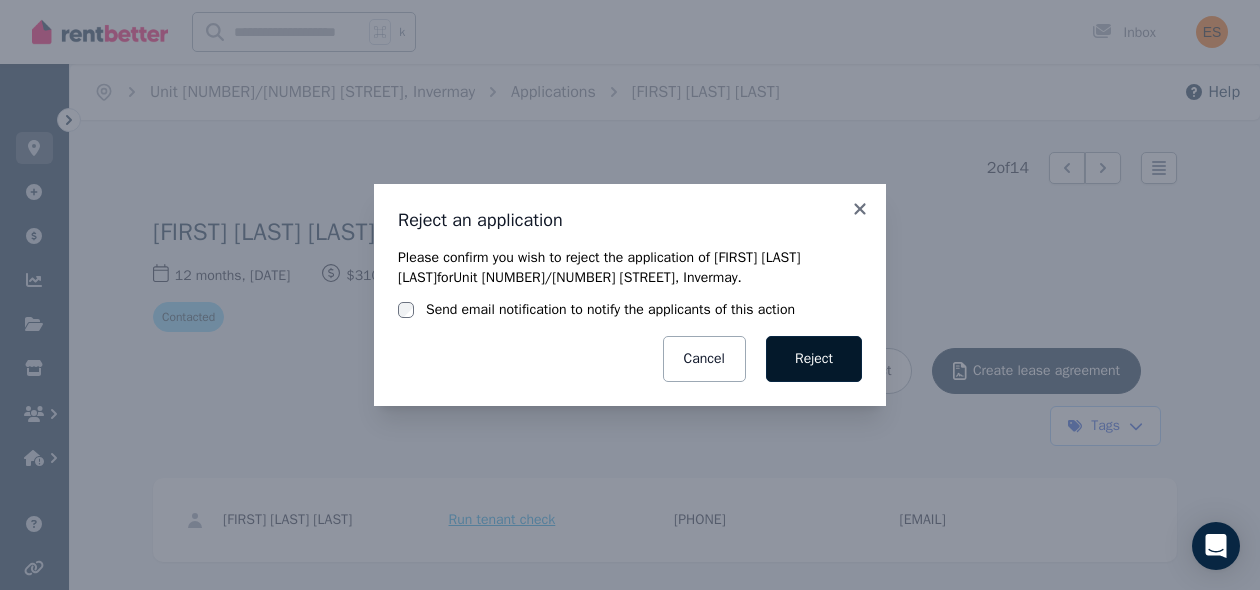 click on "Reject" at bounding box center [814, 359] 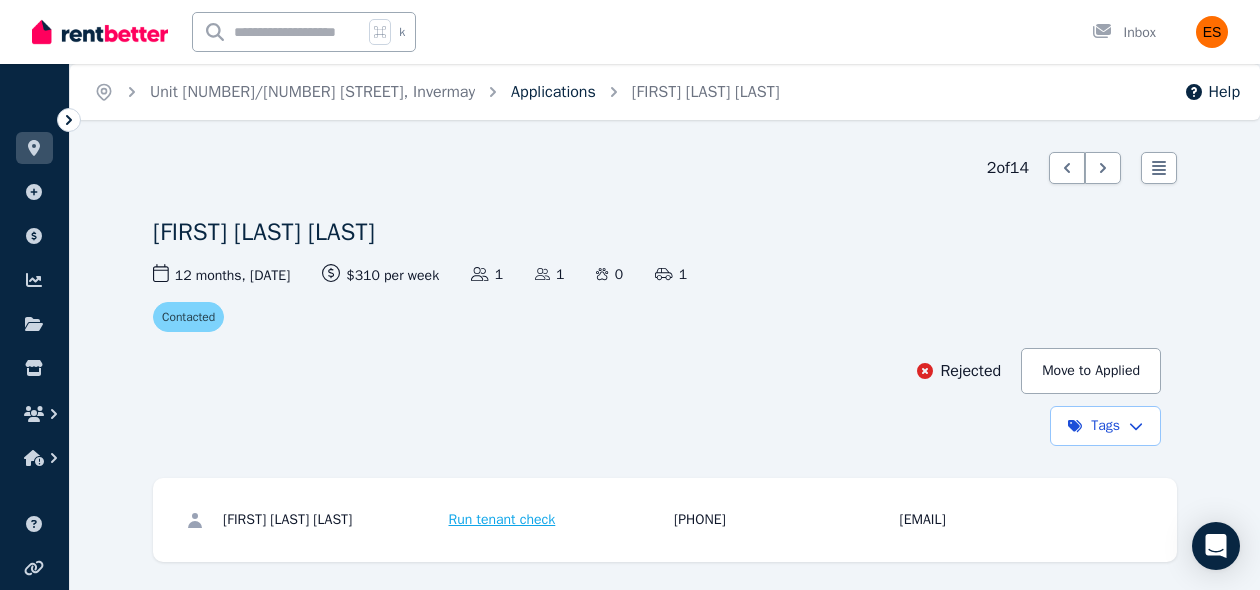 click on "Applications" at bounding box center [553, 92] 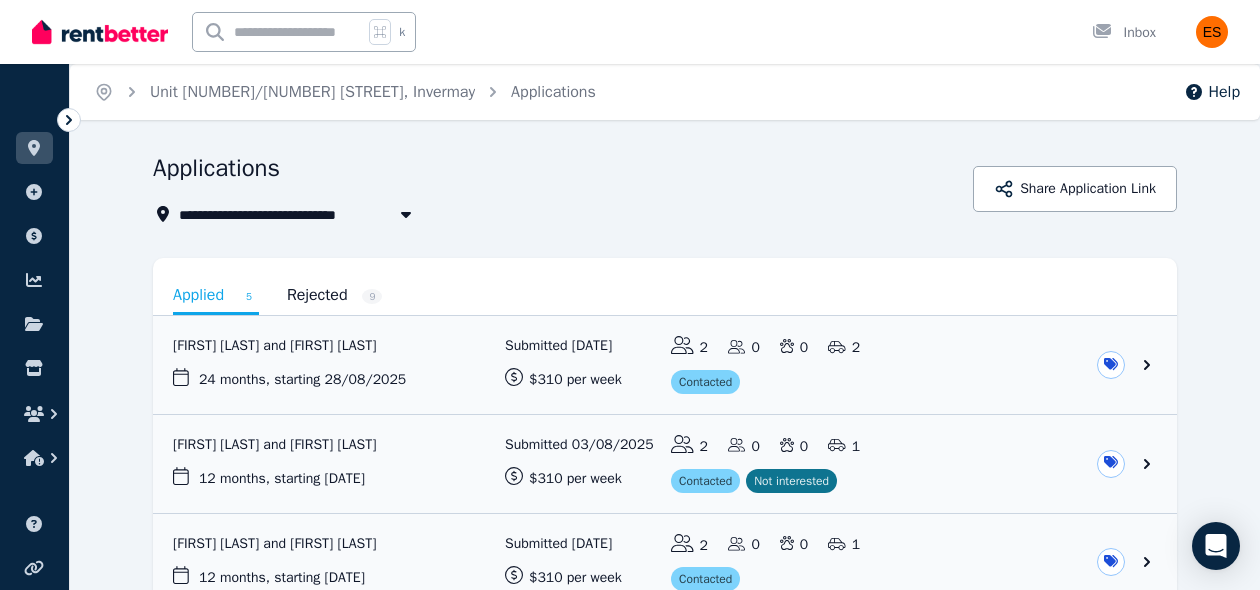 scroll, scrollTop: 173, scrollLeft: 0, axis: vertical 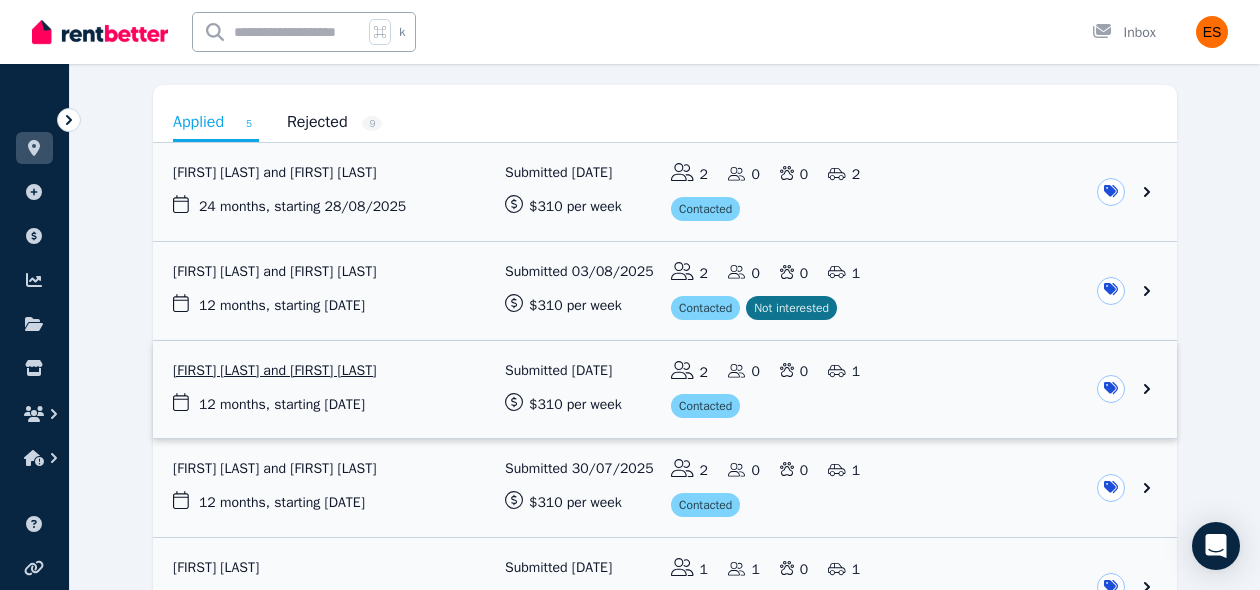 click at bounding box center (665, 390) 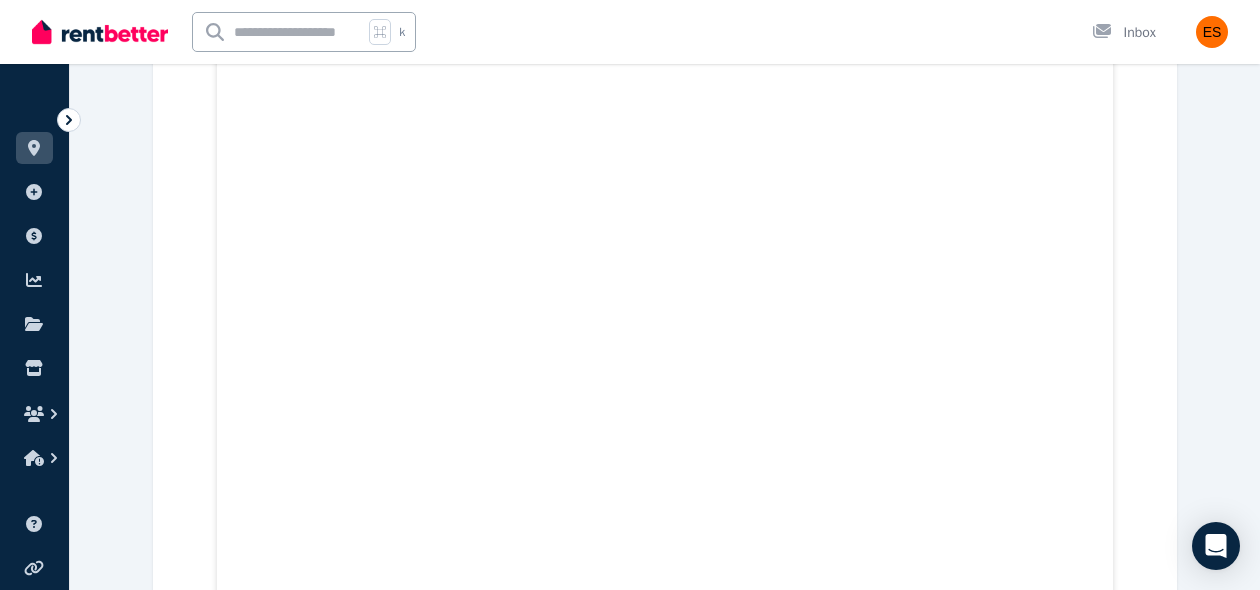 scroll, scrollTop: 1330, scrollLeft: 0, axis: vertical 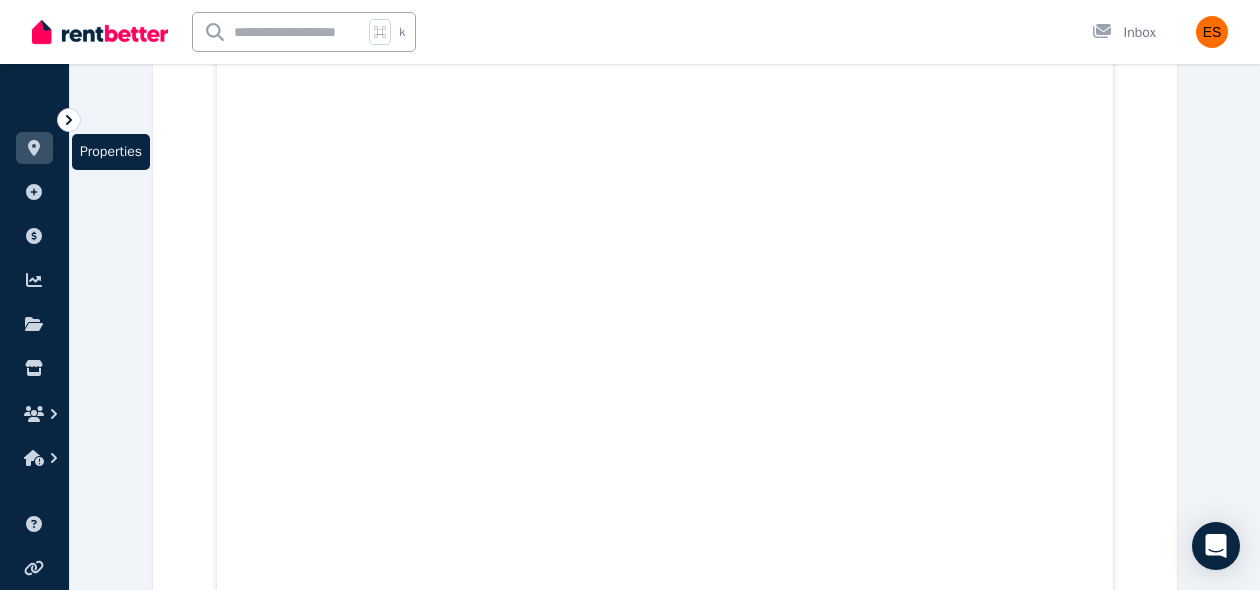 click 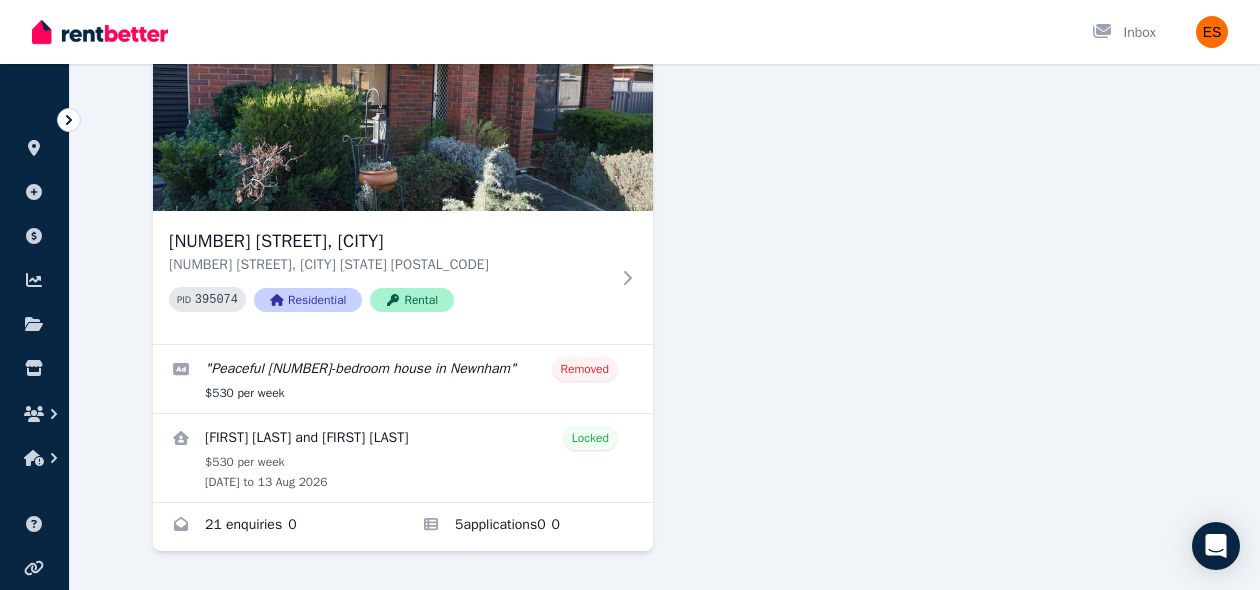 scroll, scrollTop: 668, scrollLeft: 0, axis: vertical 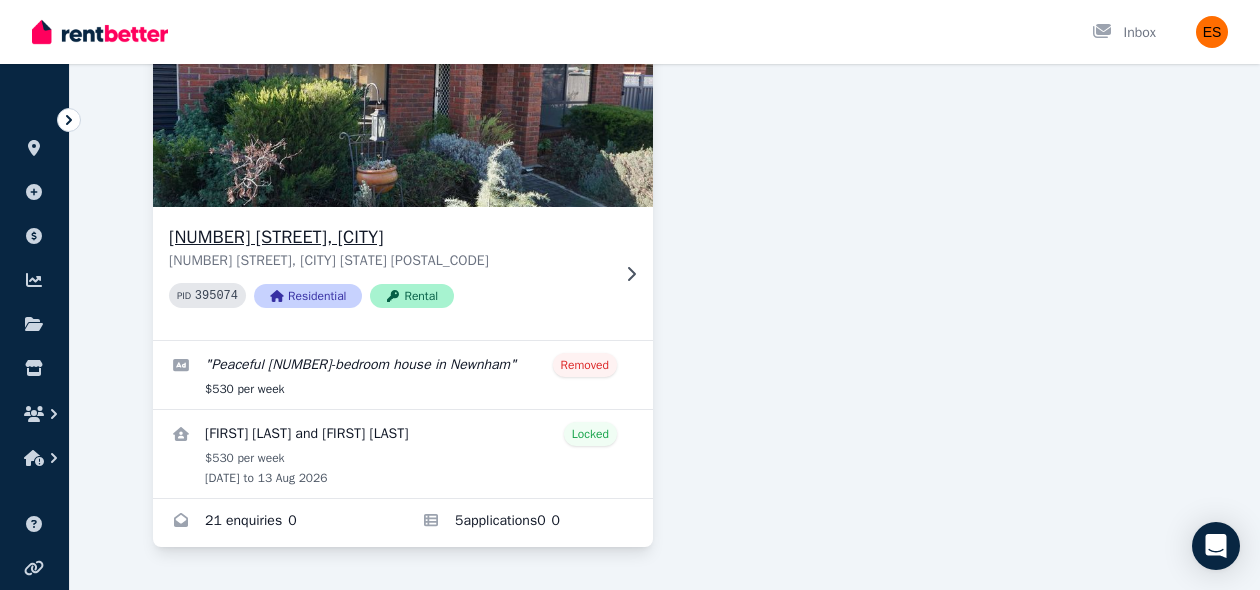click on "PID [NUMBER] Residential Rental" at bounding box center (389, 295) 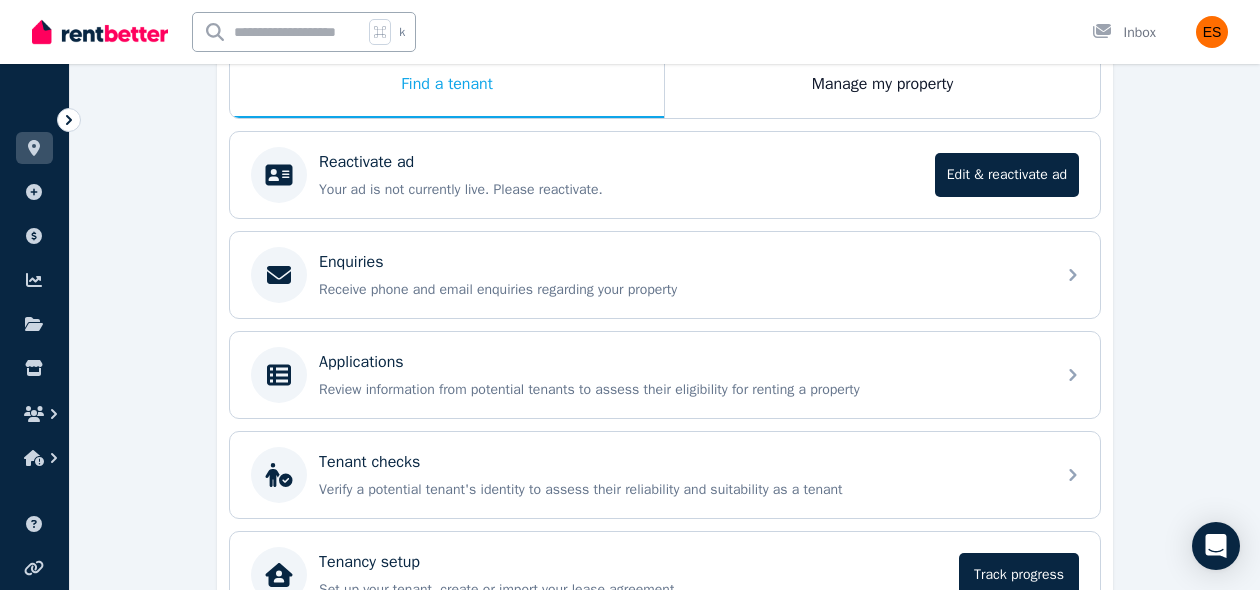 scroll, scrollTop: 348, scrollLeft: 0, axis: vertical 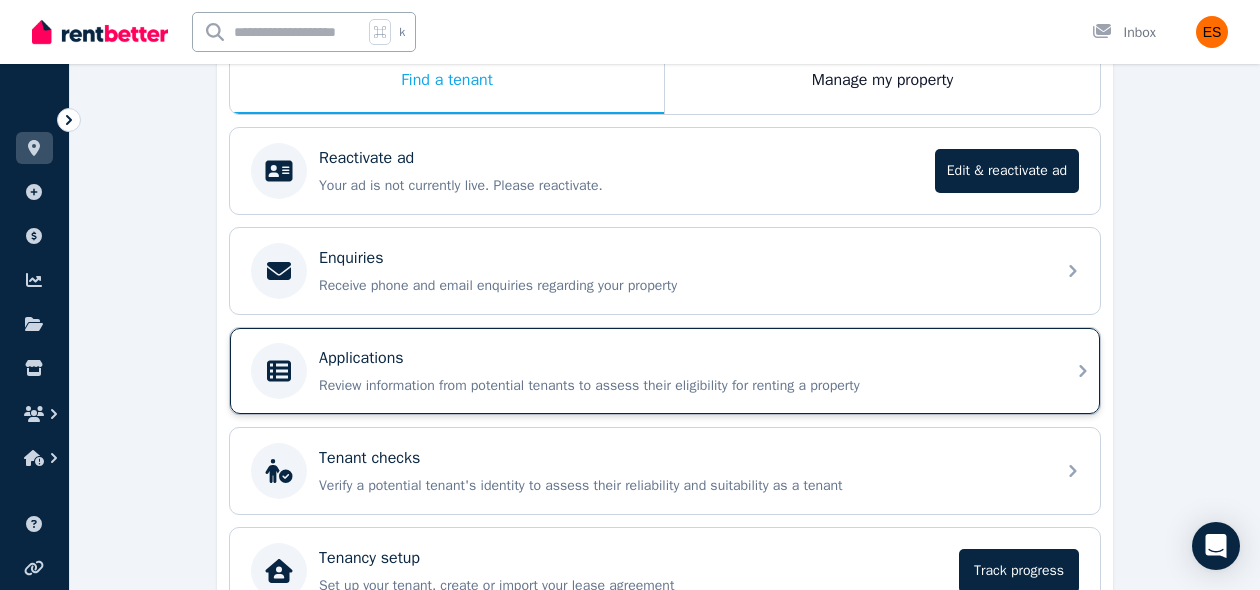 click on "Review information from potential tenants to assess their eligibility for renting a property" at bounding box center (681, 386) 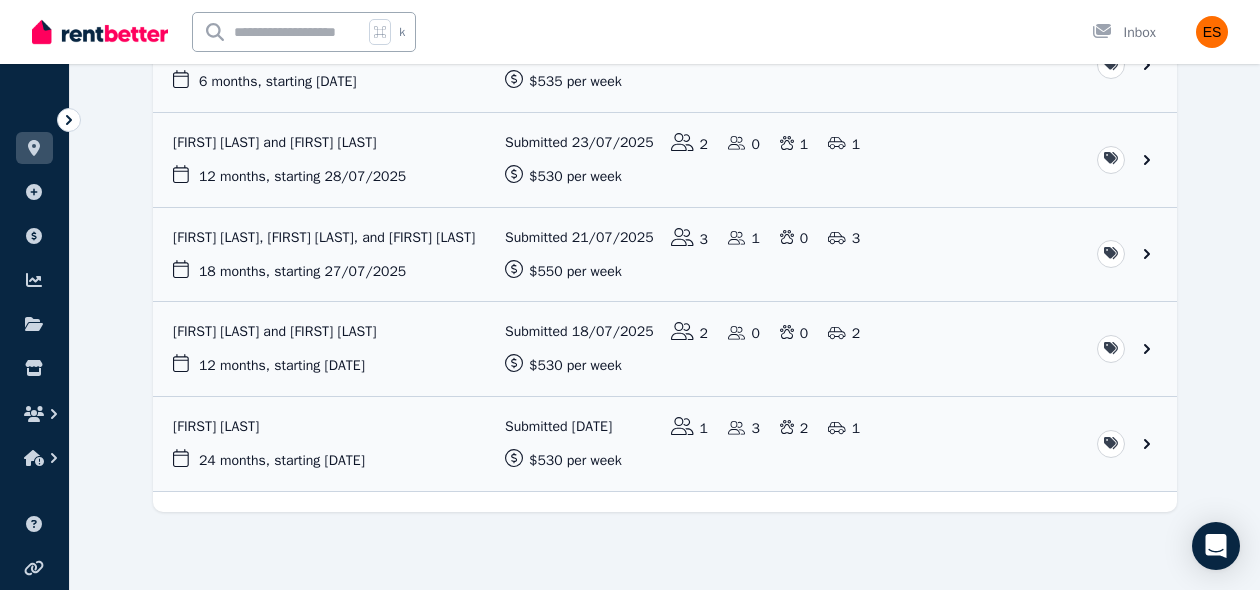 scroll, scrollTop: 293, scrollLeft: 0, axis: vertical 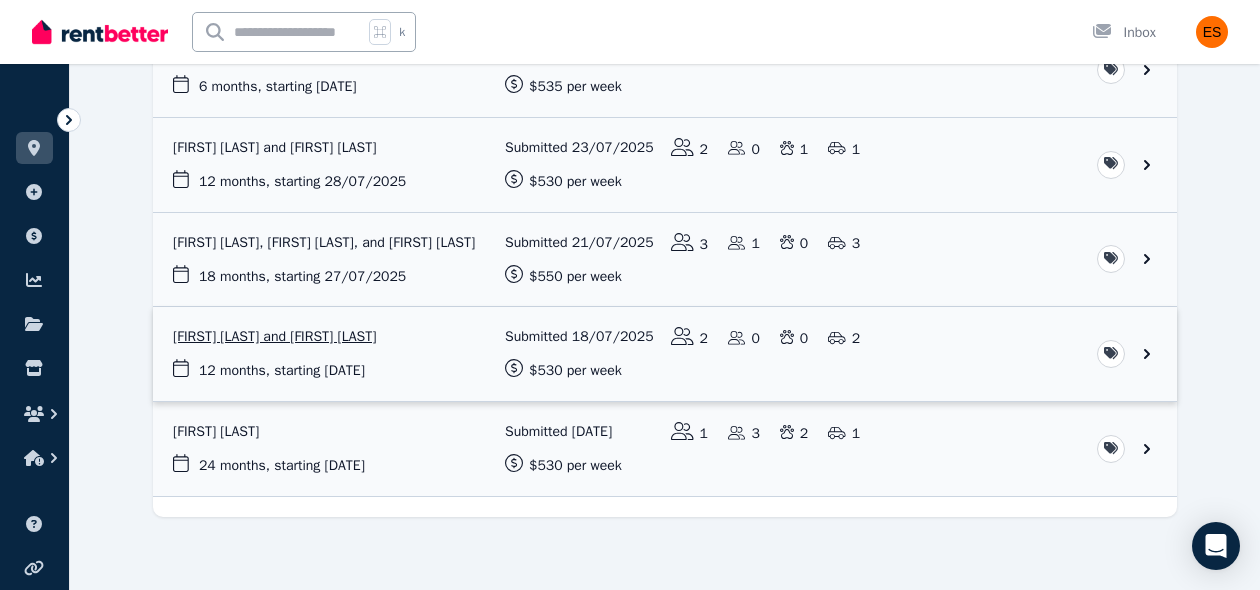 click at bounding box center [665, 354] 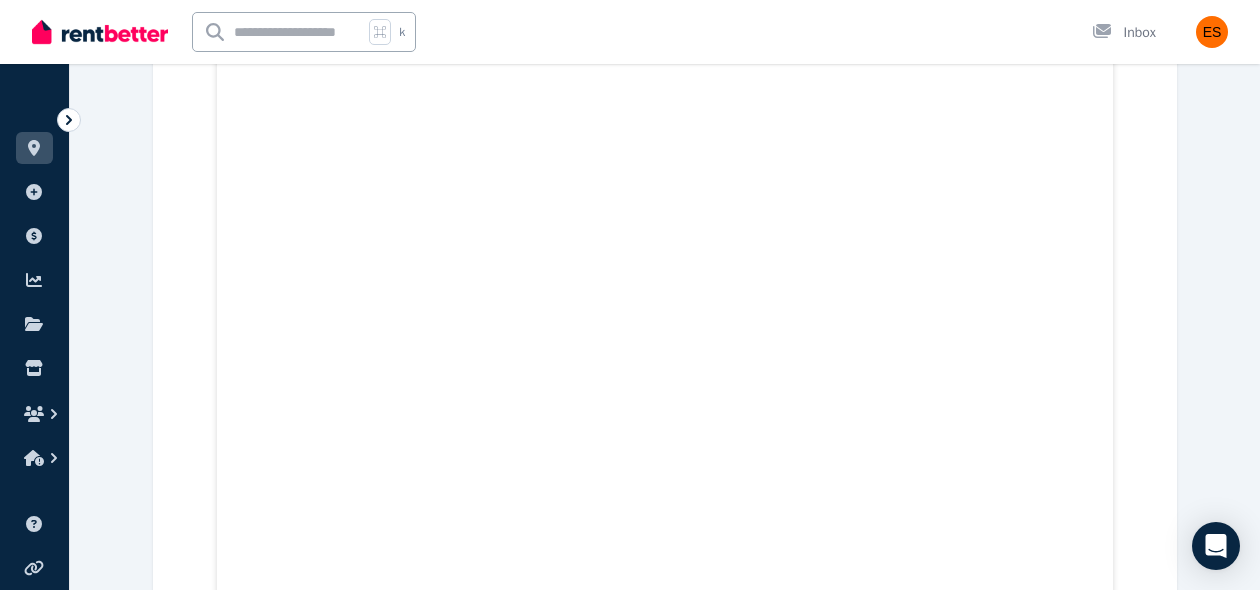 scroll, scrollTop: 2423, scrollLeft: 0, axis: vertical 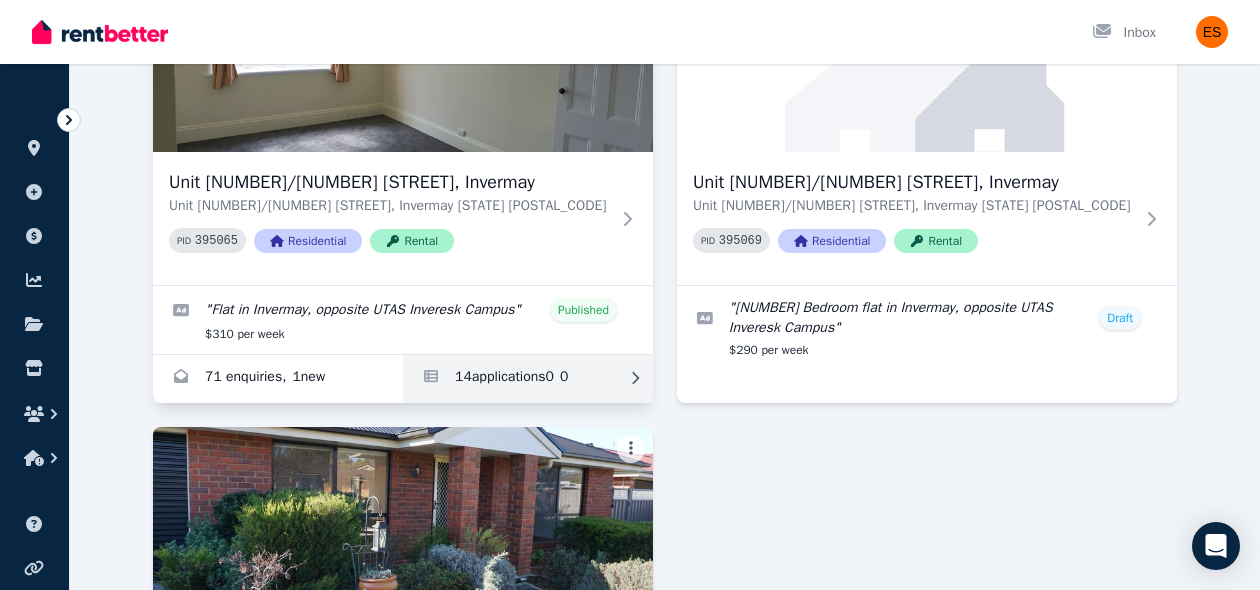 click at bounding box center (528, 379) 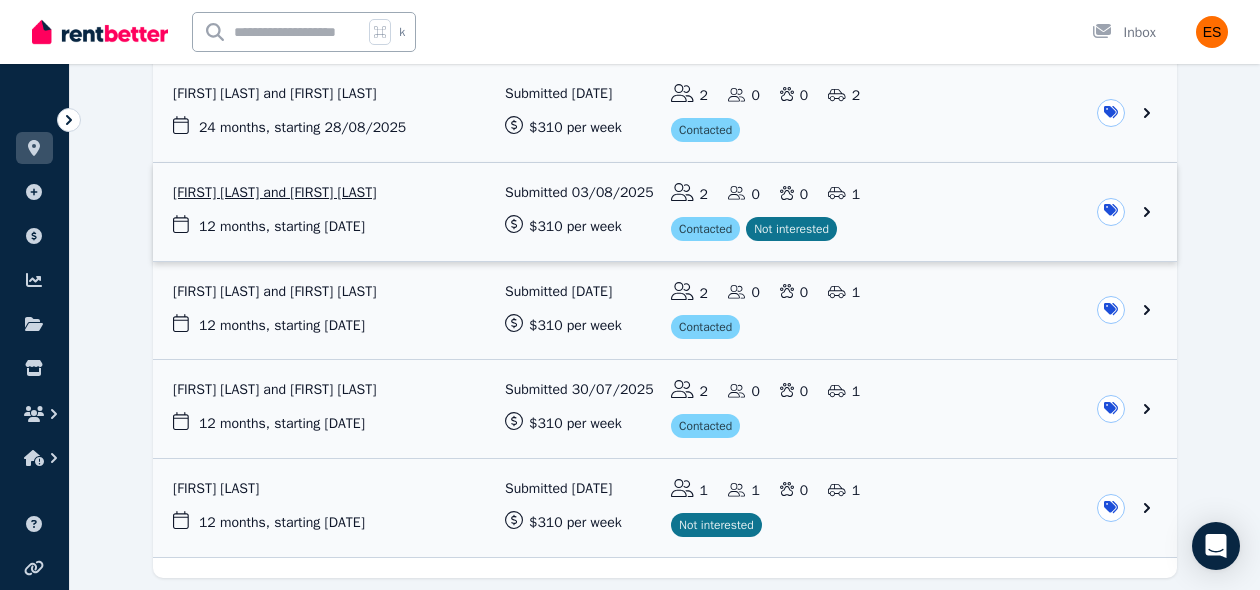 scroll, scrollTop: 255, scrollLeft: 0, axis: vertical 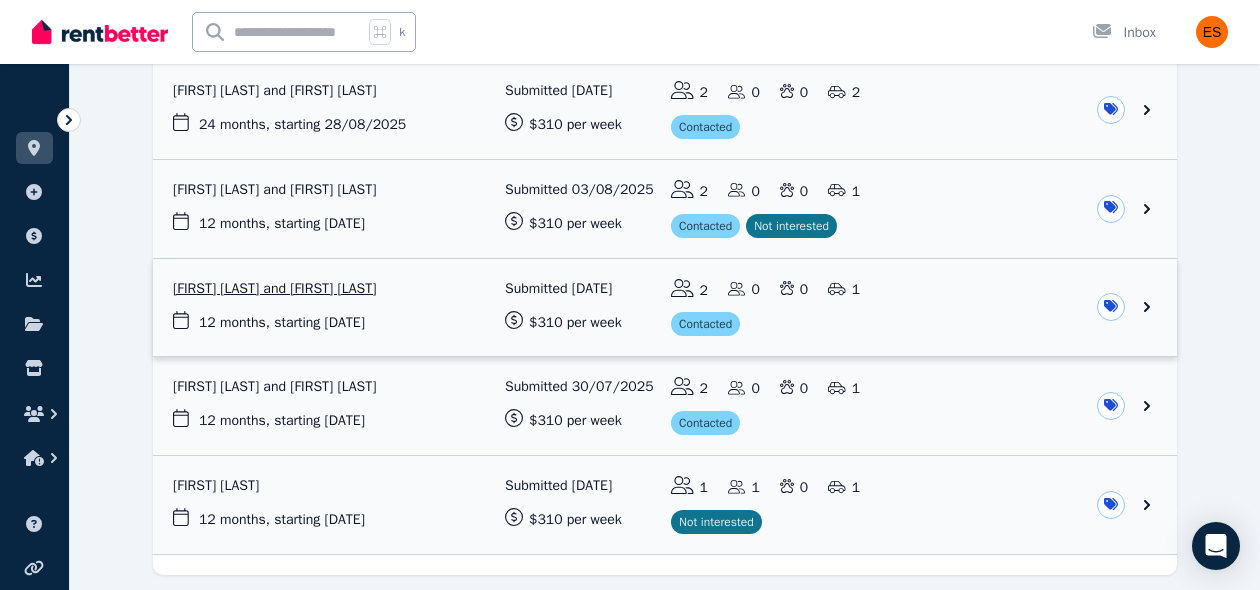 click at bounding box center (665, 308) 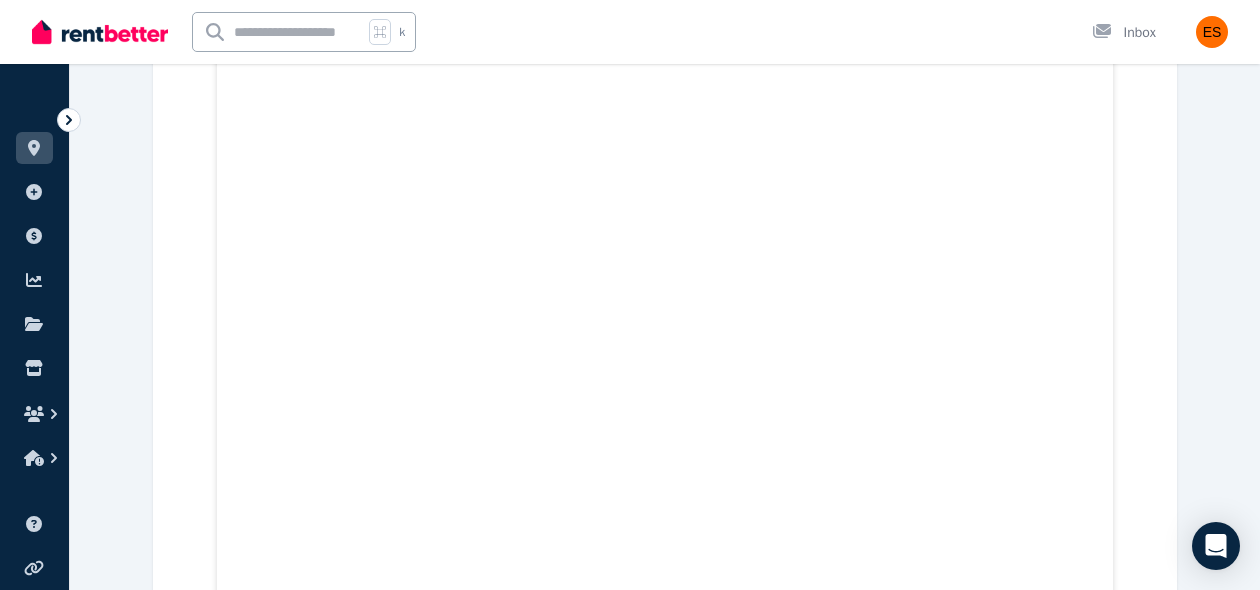 scroll, scrollTop: 494, scrollLeft: 0, axis: vertical 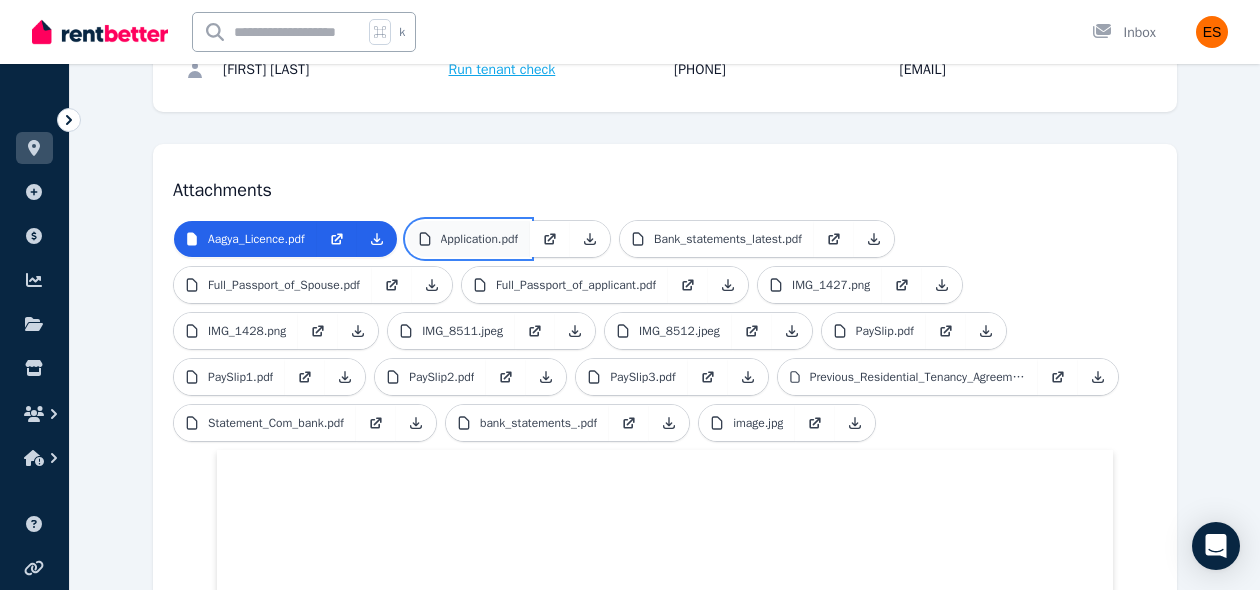 click on "Application.pdf" at bounding box center (468, 239) 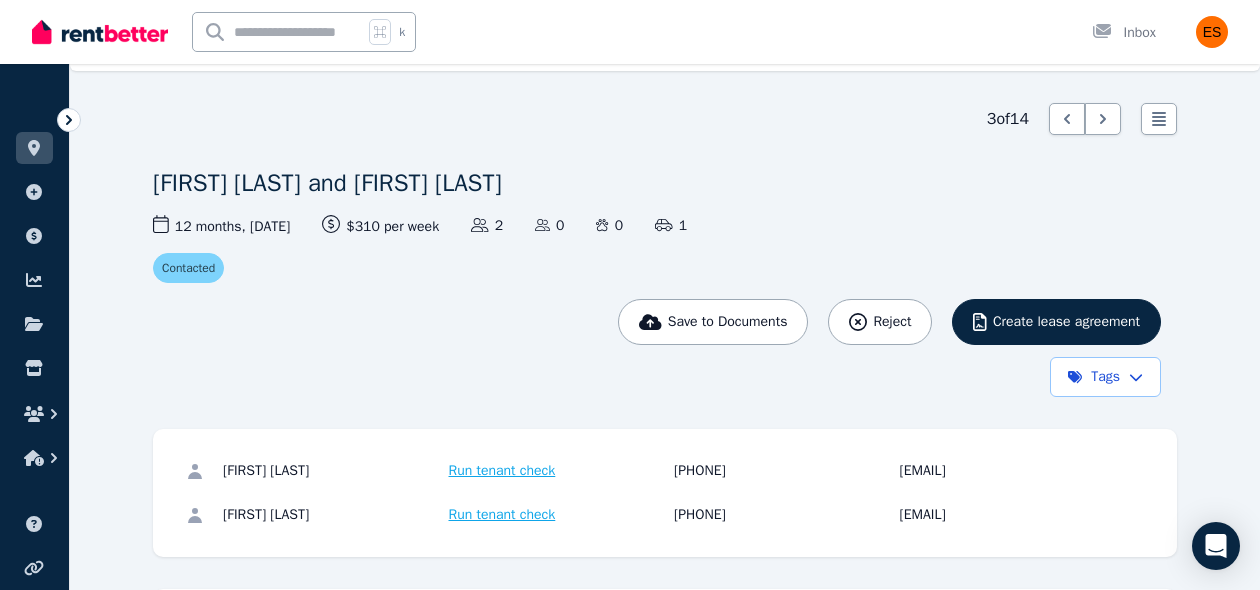 scroll, scrollTop: 0, scrollLeft: 0, axis: both 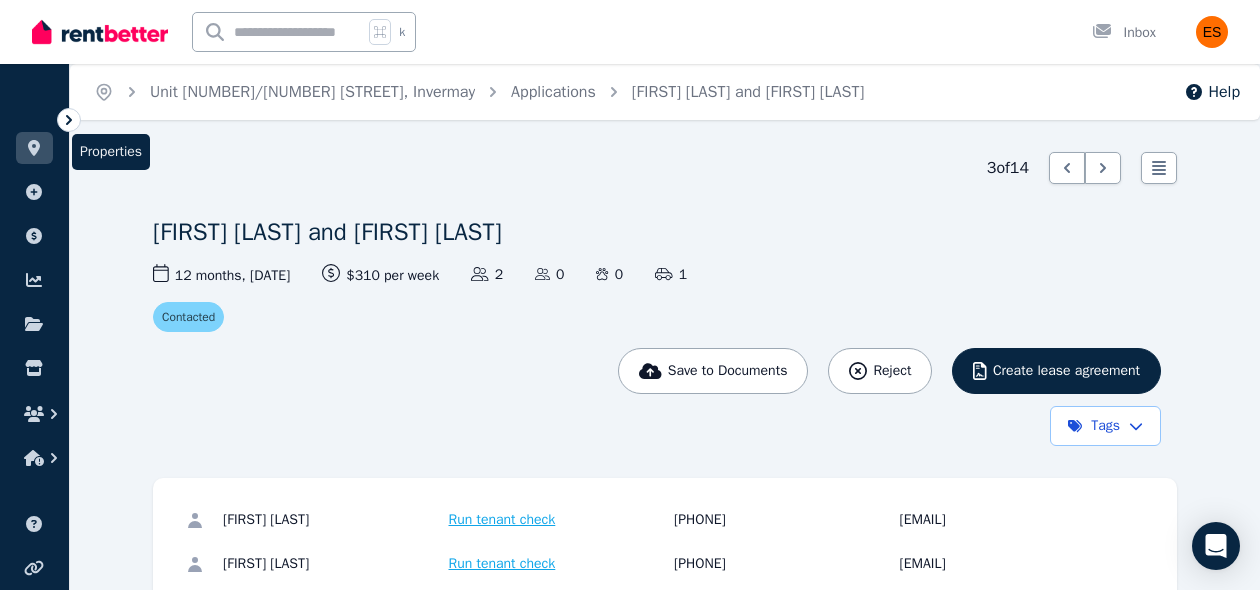 click 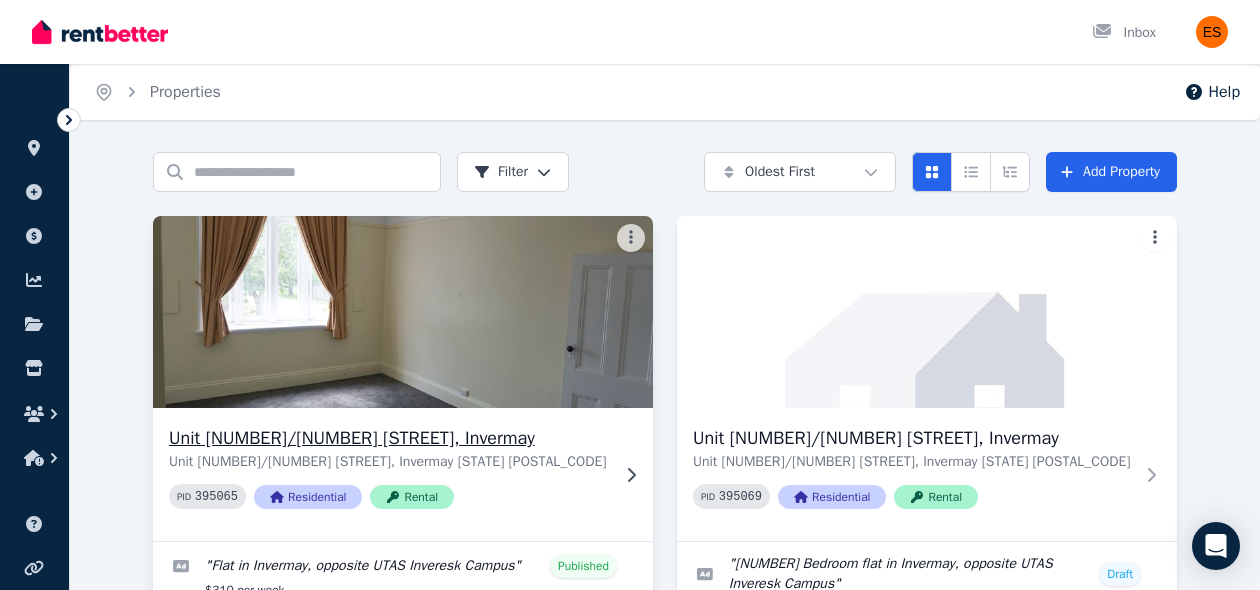scroll, scrollTop: 326, scrollLeft: 0, axis: vertical 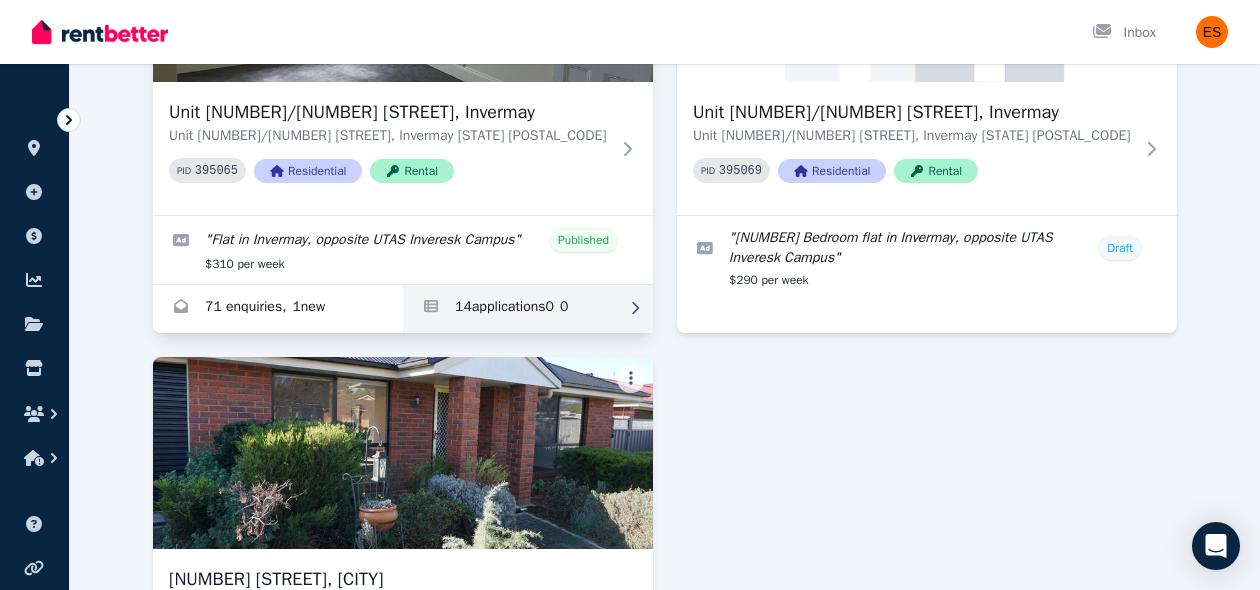 click at bounding box center (528, 309) 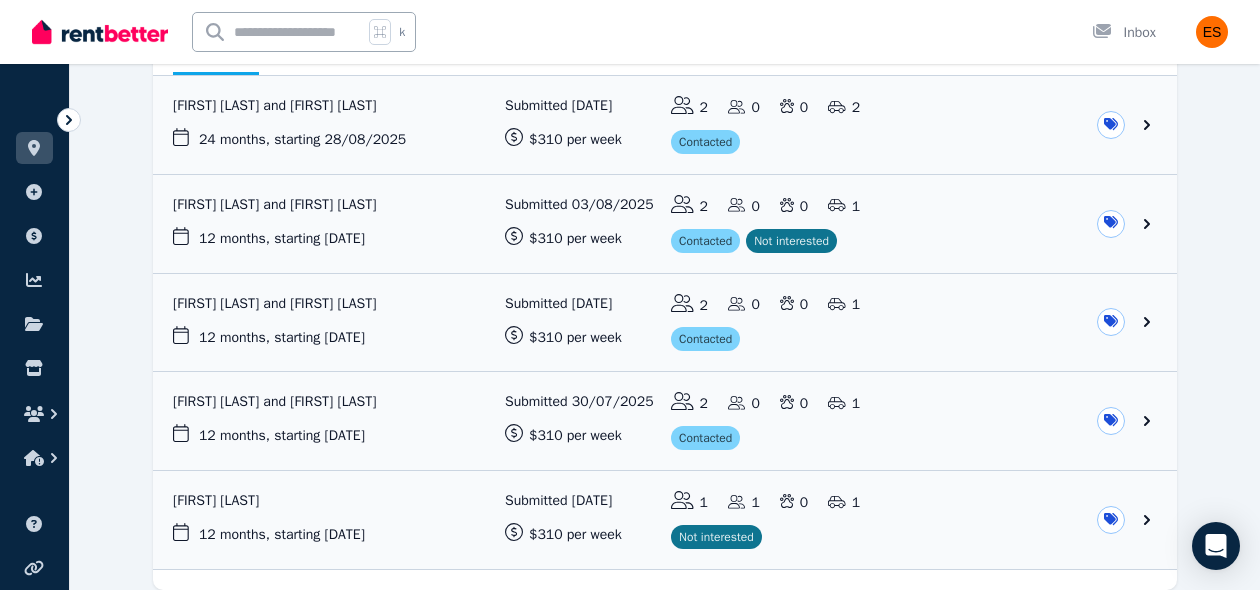 scroll, scrollTop: 239, scrollLeft: 0, axis: vertical 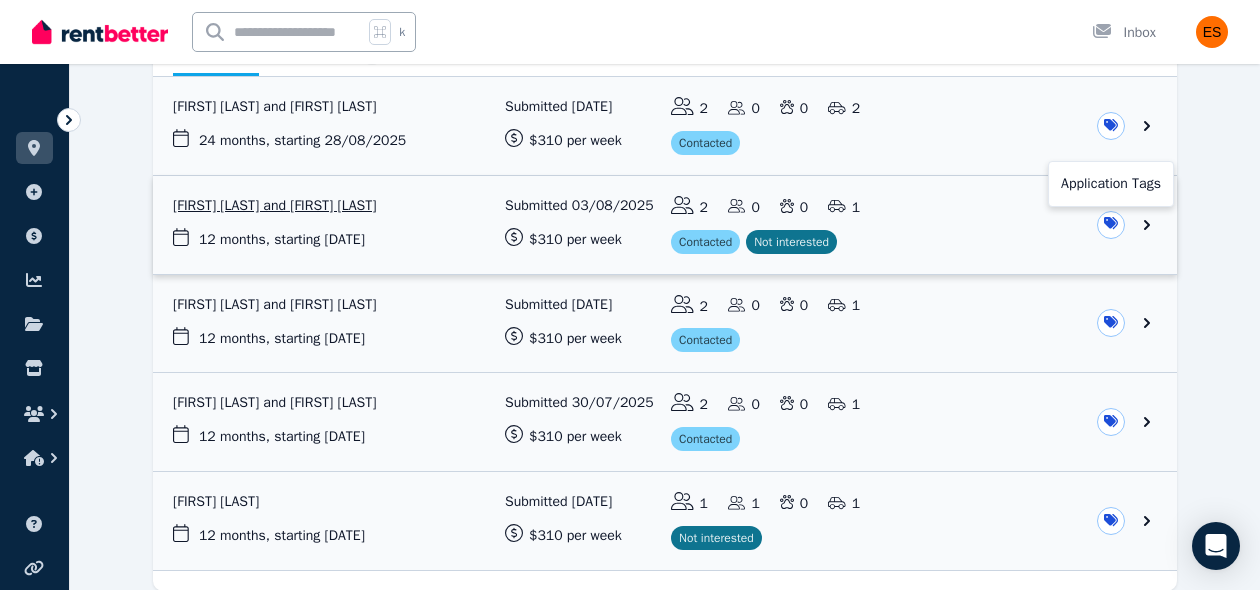 click on "**********" at bounding box center [630, 56] 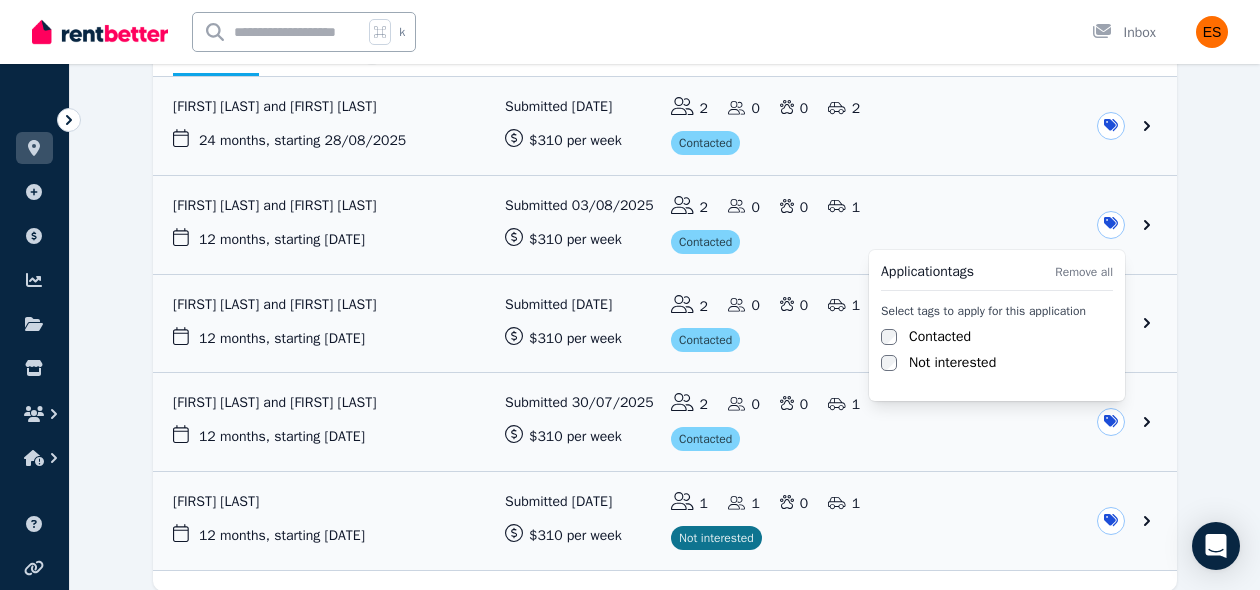 click on "**********" at bounding box center (630, 56) 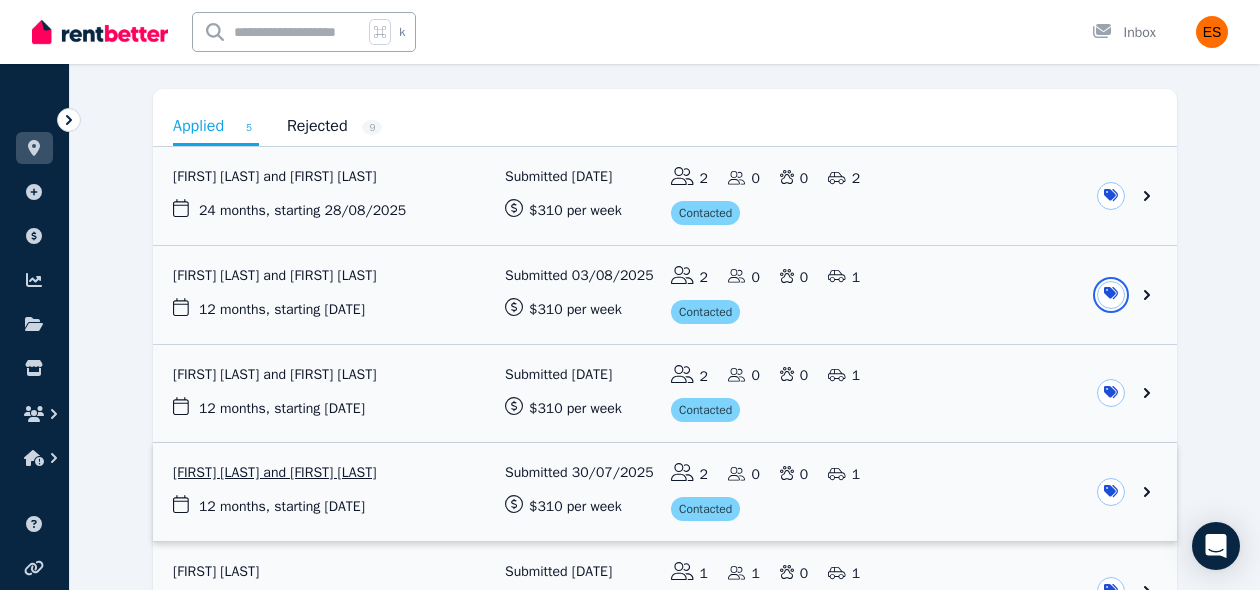 scroll, scrollTop: 176, scrollLeft: 0, axis: vertical 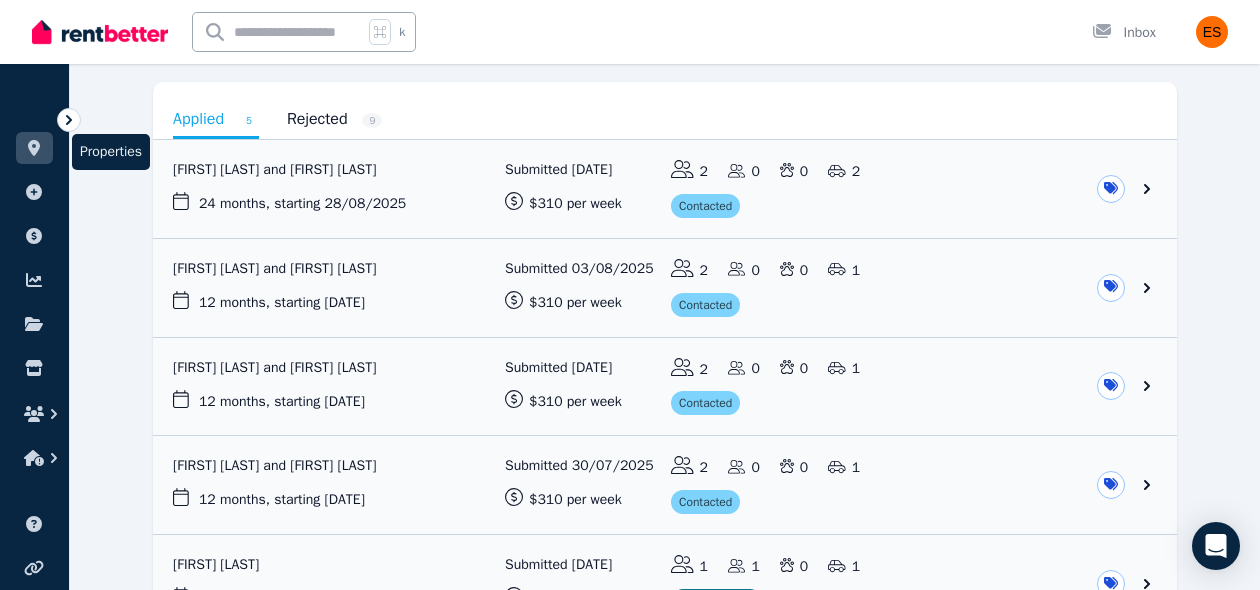click 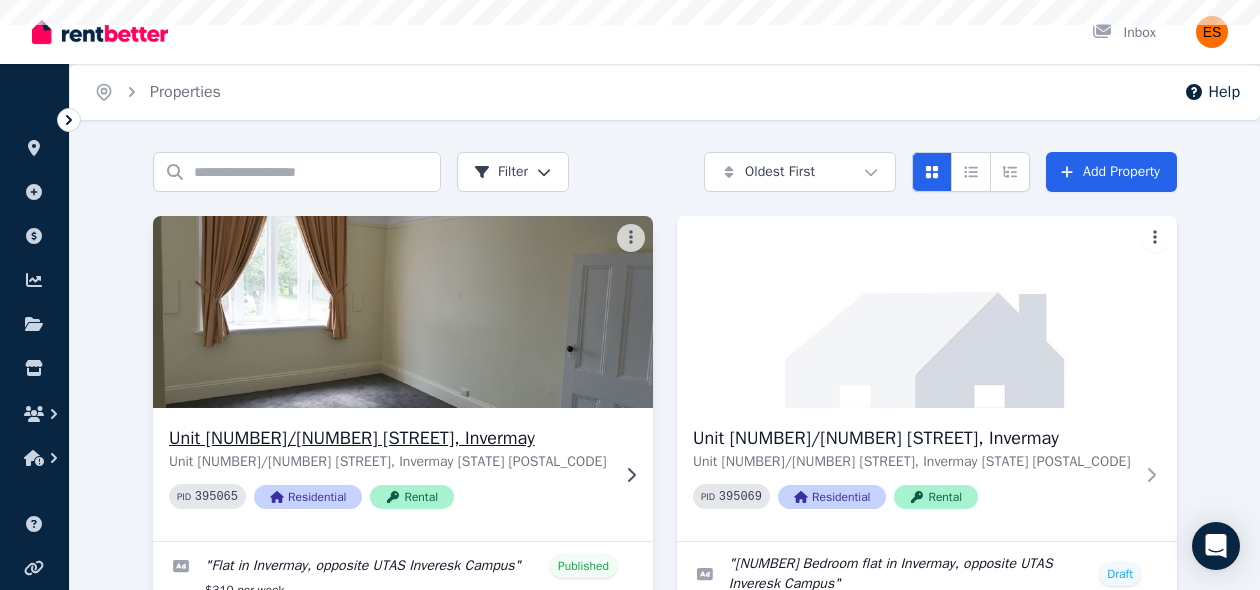 scroll, scrollTop: 242, scrollLeft: 0, axis: vertical 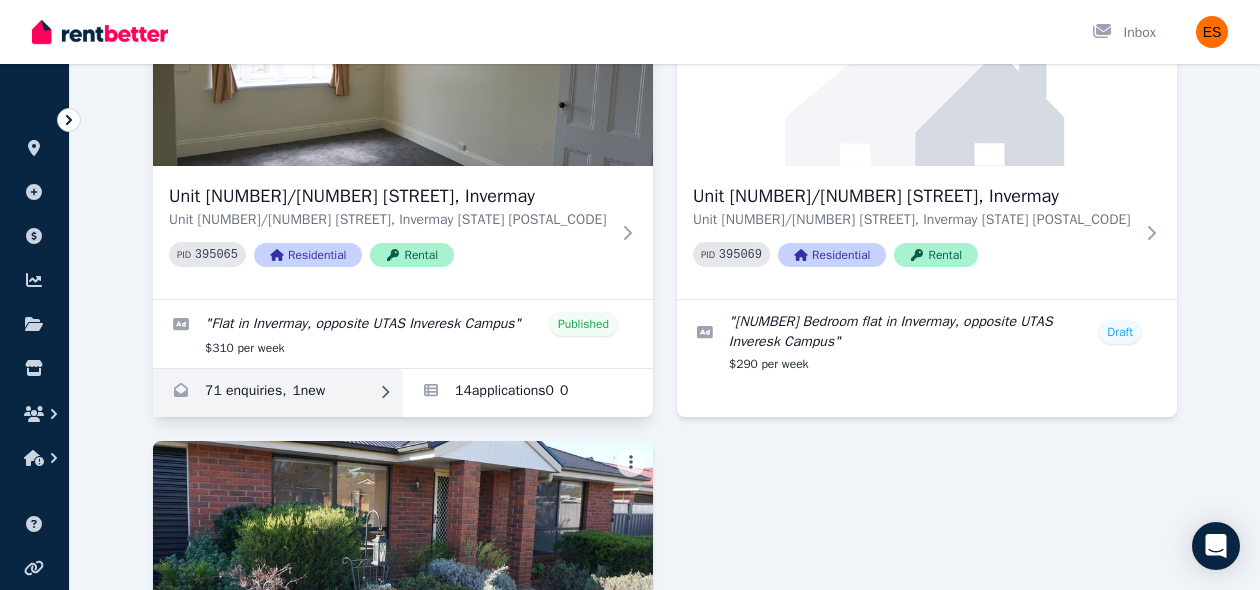 click at bounding box center (278, 393) 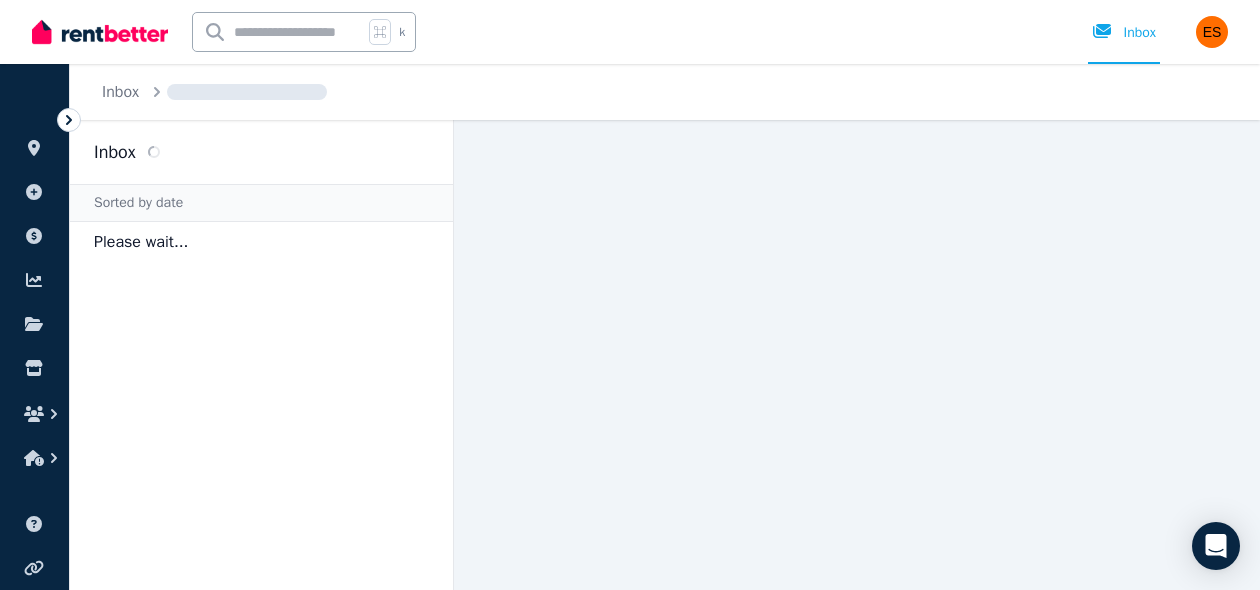 scroll, scrollTop: 0, scrollLeft: 0, axis: both 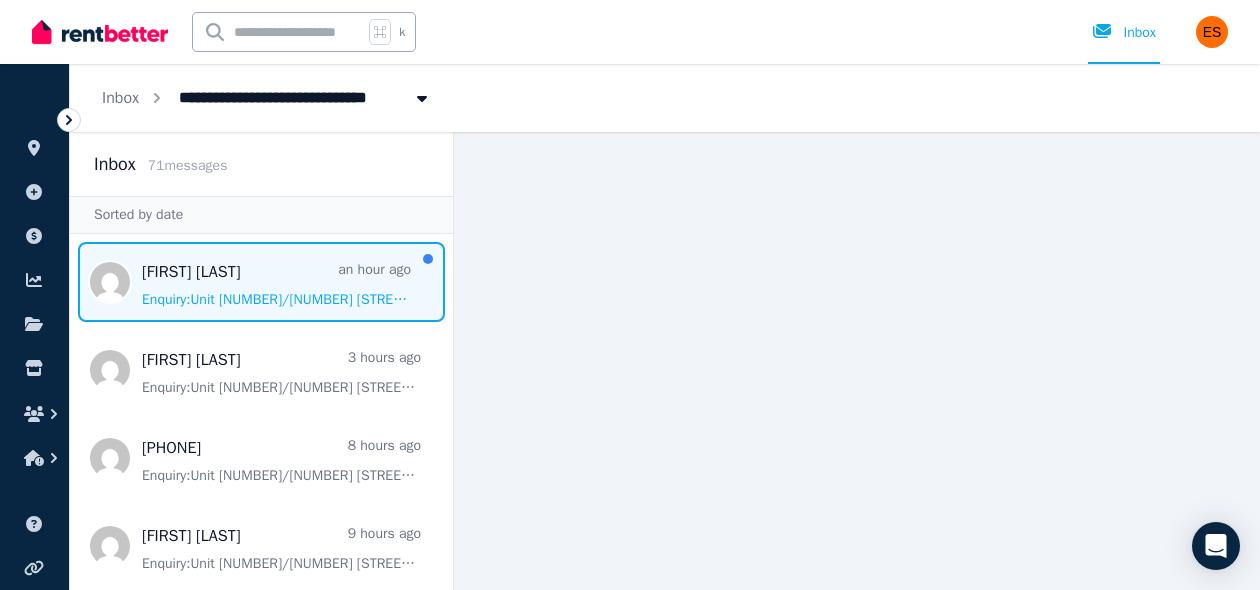 click at bounding box center (261, 282) 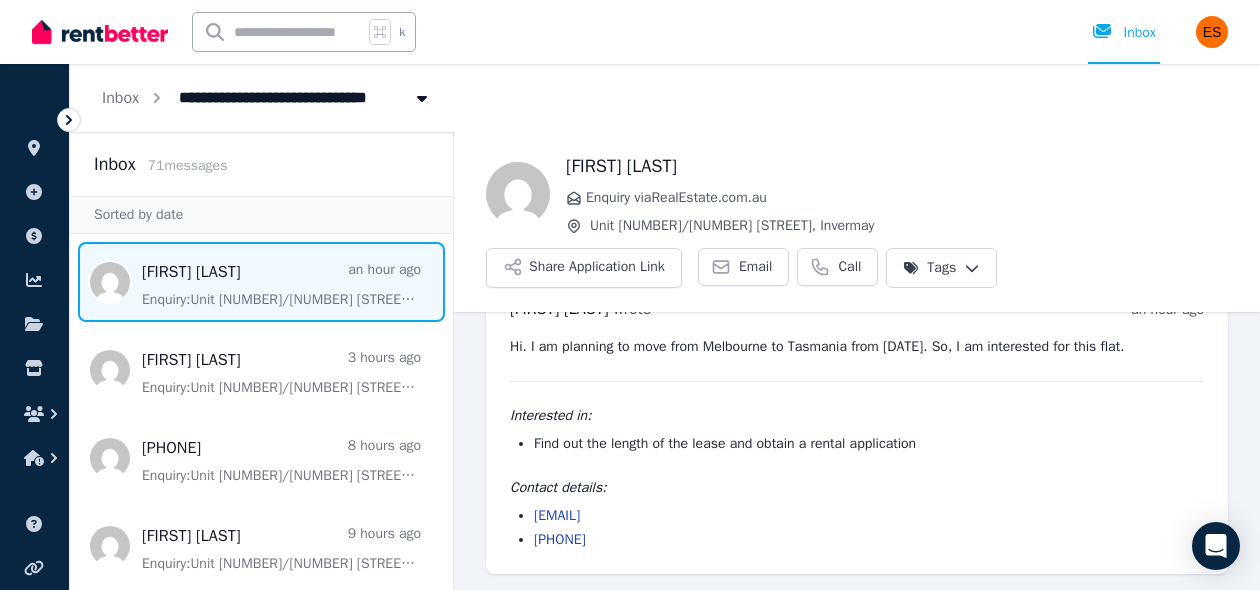 scroll, scrollTop: 0, scrollLeft: 0, axis: both 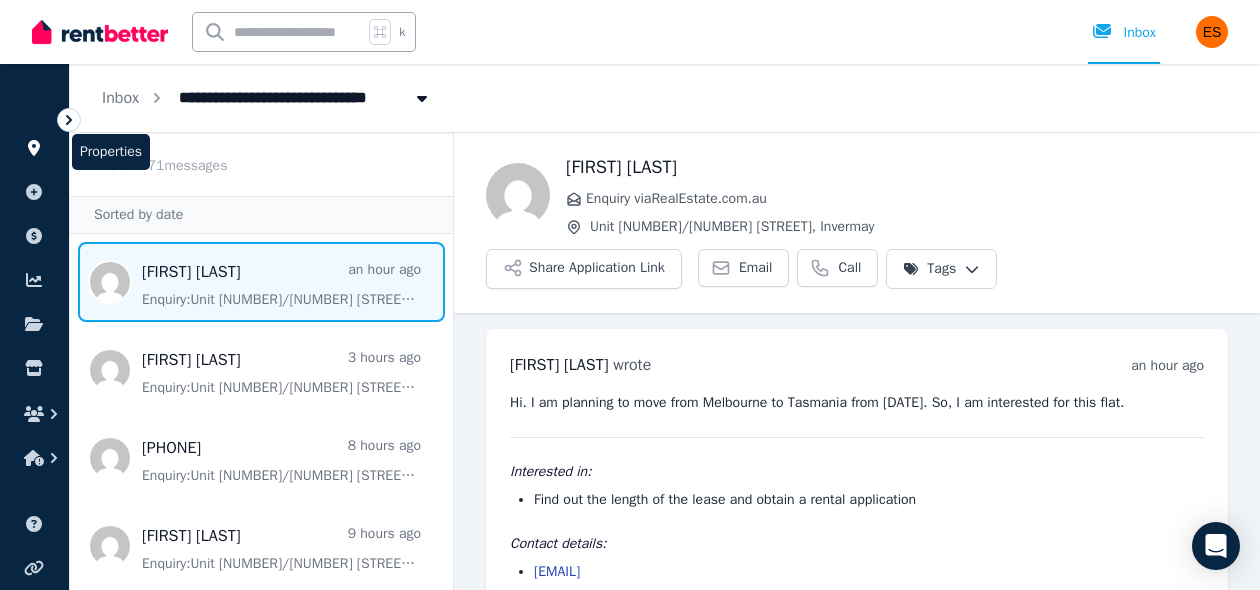 click 